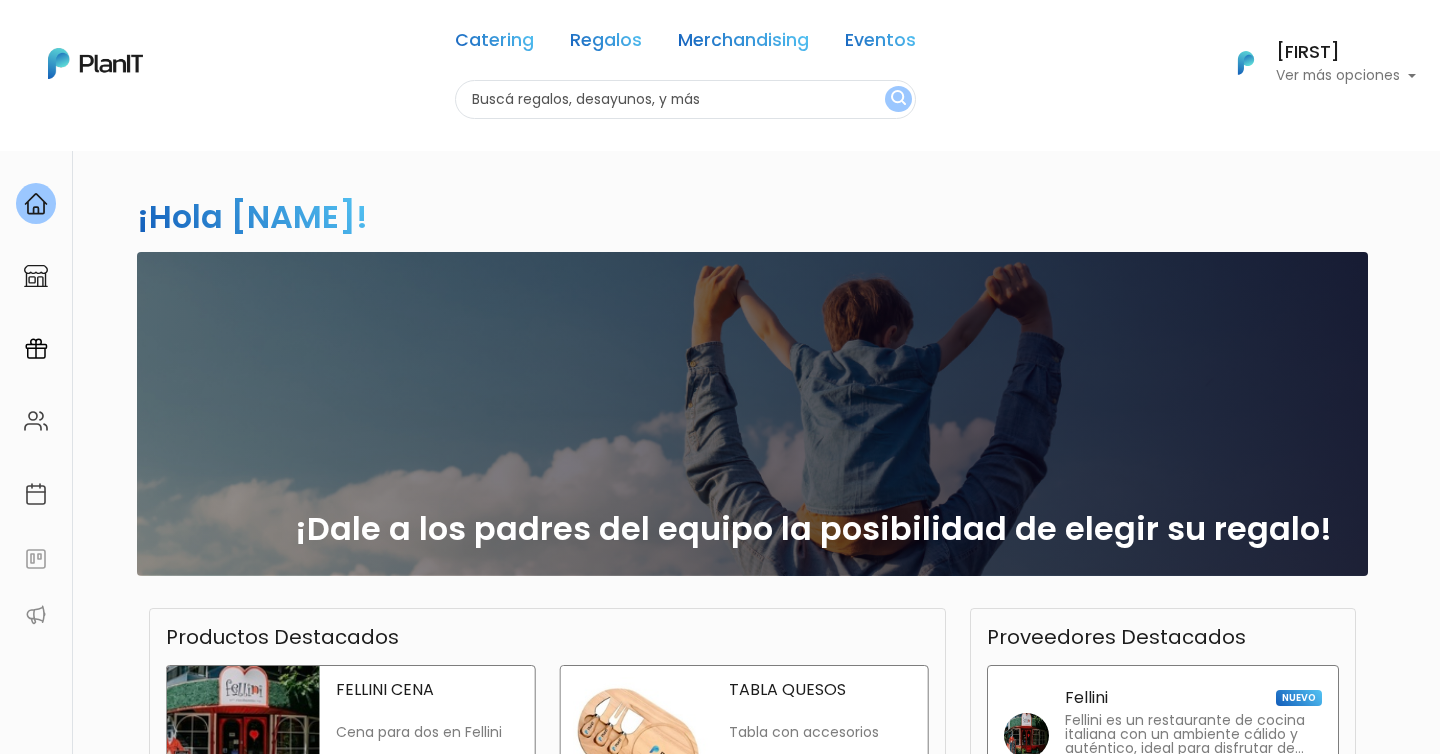 scroll, scrollTop: 0, scrollLeft: 0, axis: both 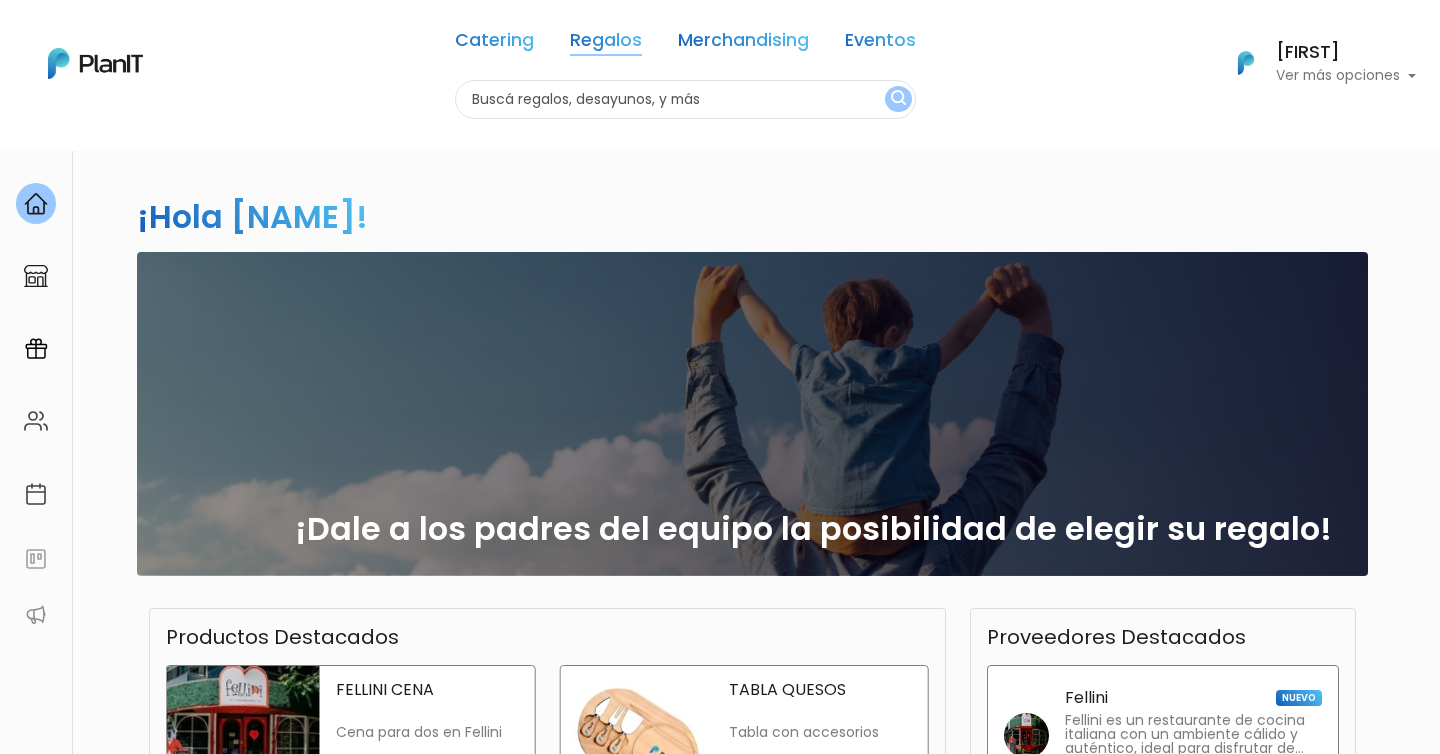 click on "Regalos" at bounding box center (606, 44) 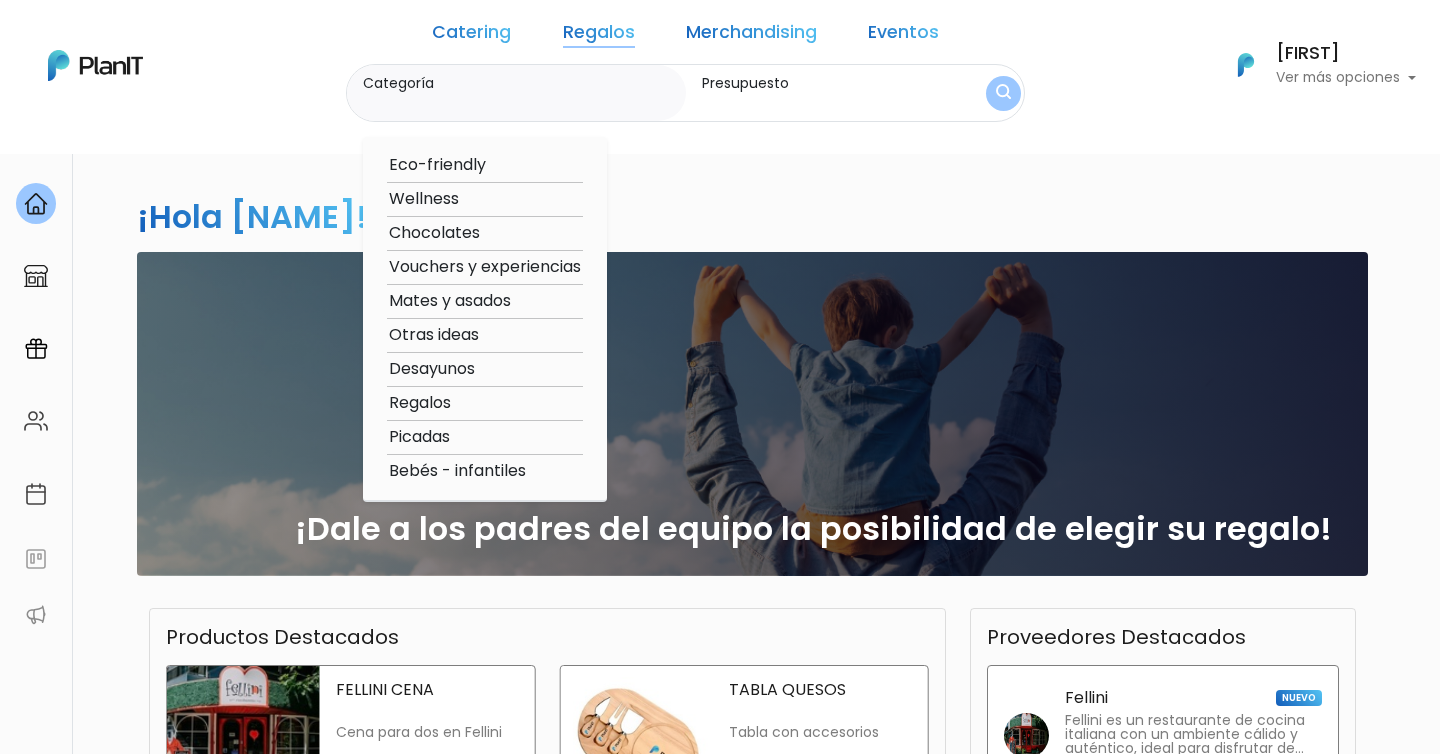 click on "Regalos" at bounding box center (599, 36) 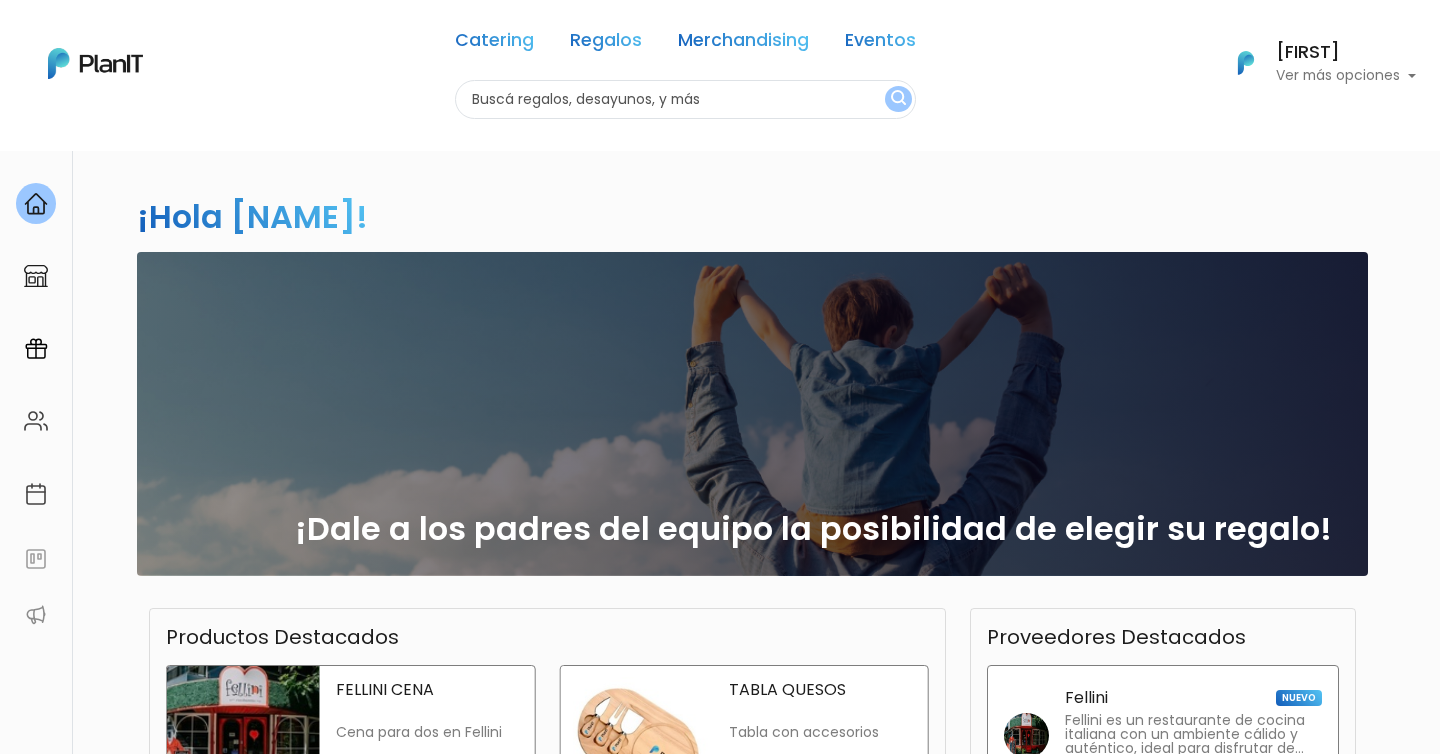 click on "¡Dale a los padres del equipo la posibilidad de elegir su regalo!" at bounding box center [752, 414] 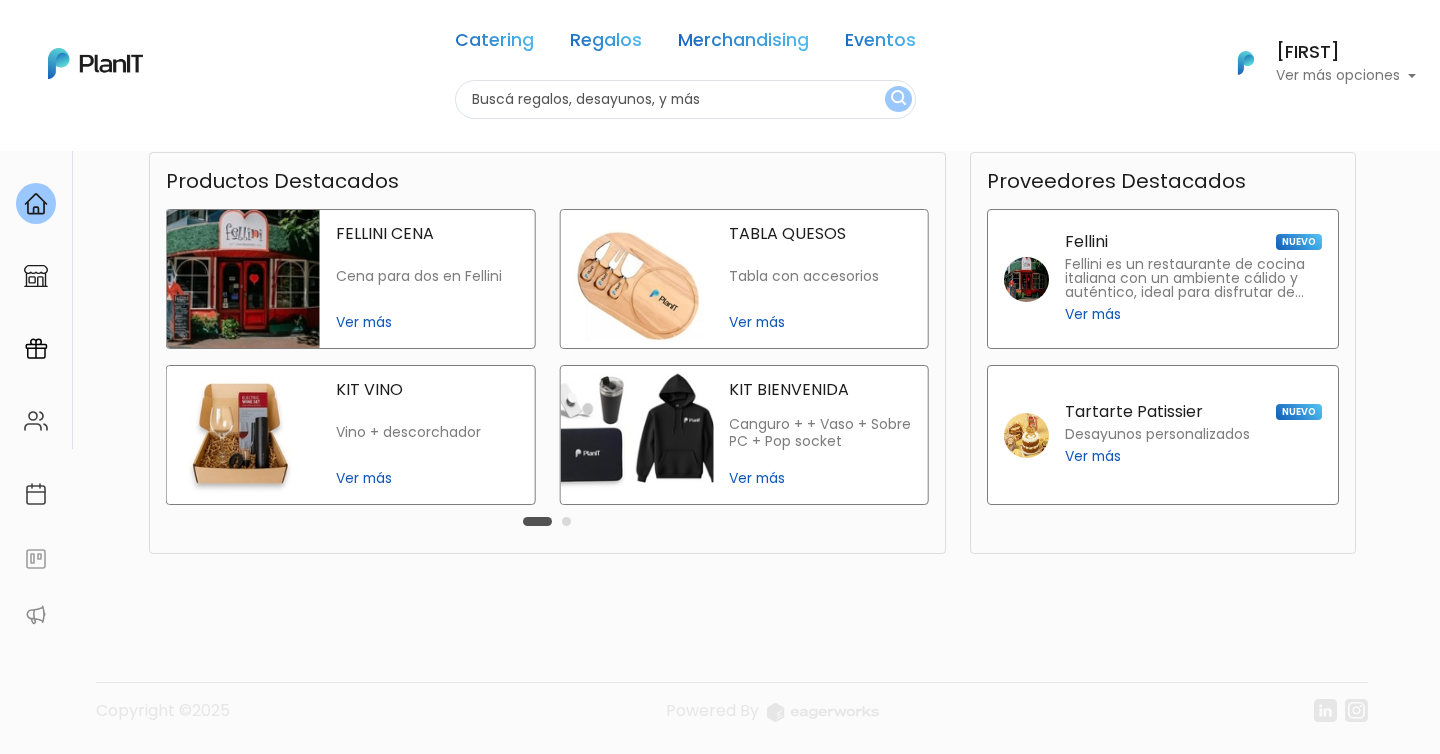 scroll, scrollTop: 0, scrollLeft: 0, axis: both 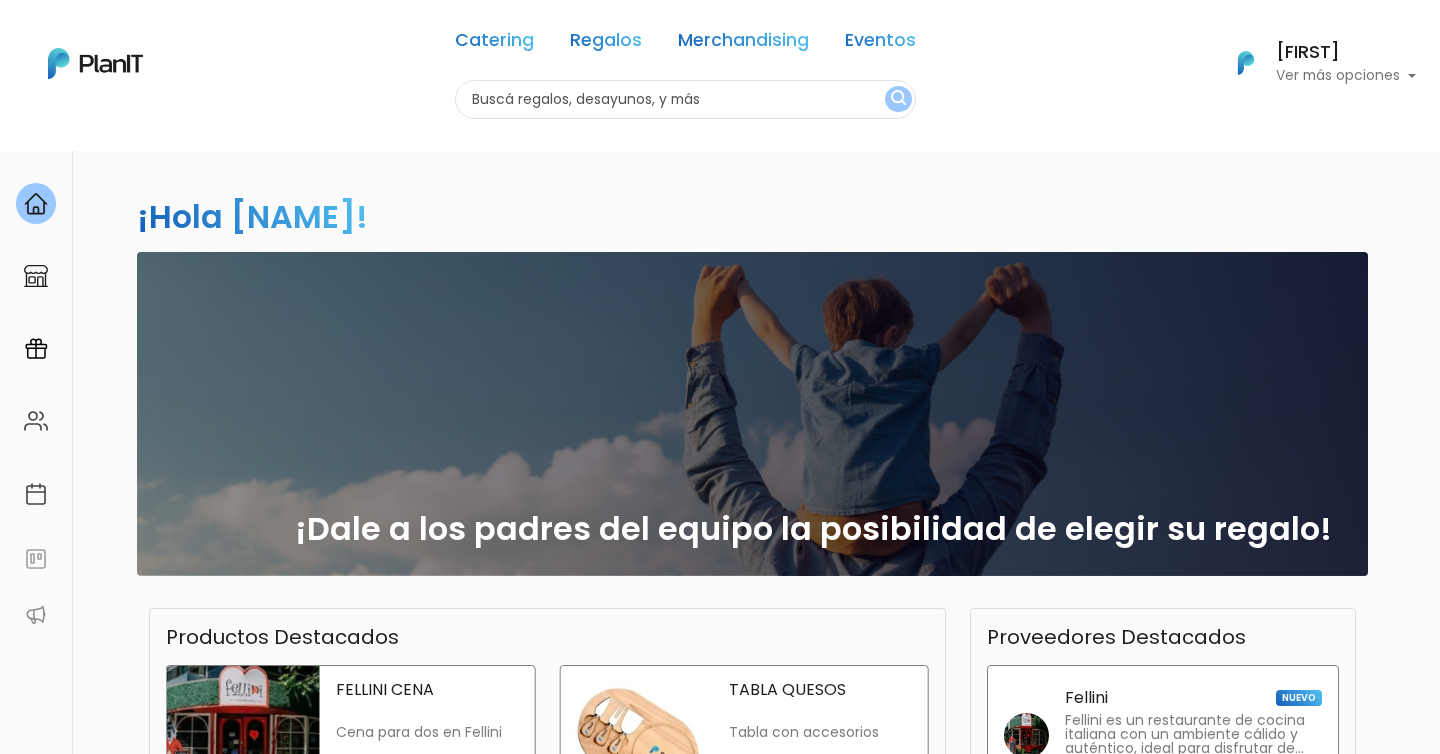 click on "Regalos" at bounding box center (606, 44) 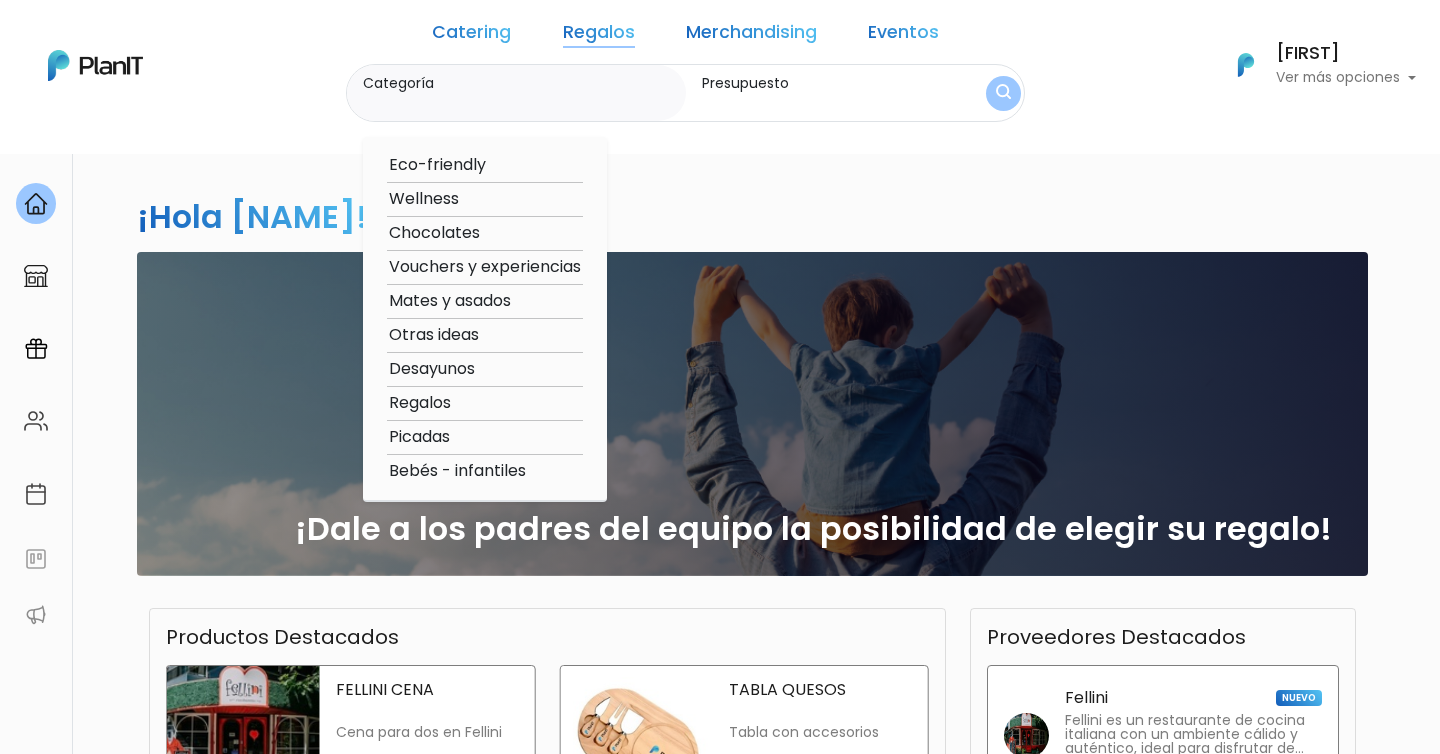 click on "Vouchers y experiencias" at bounding box center (485, 267) 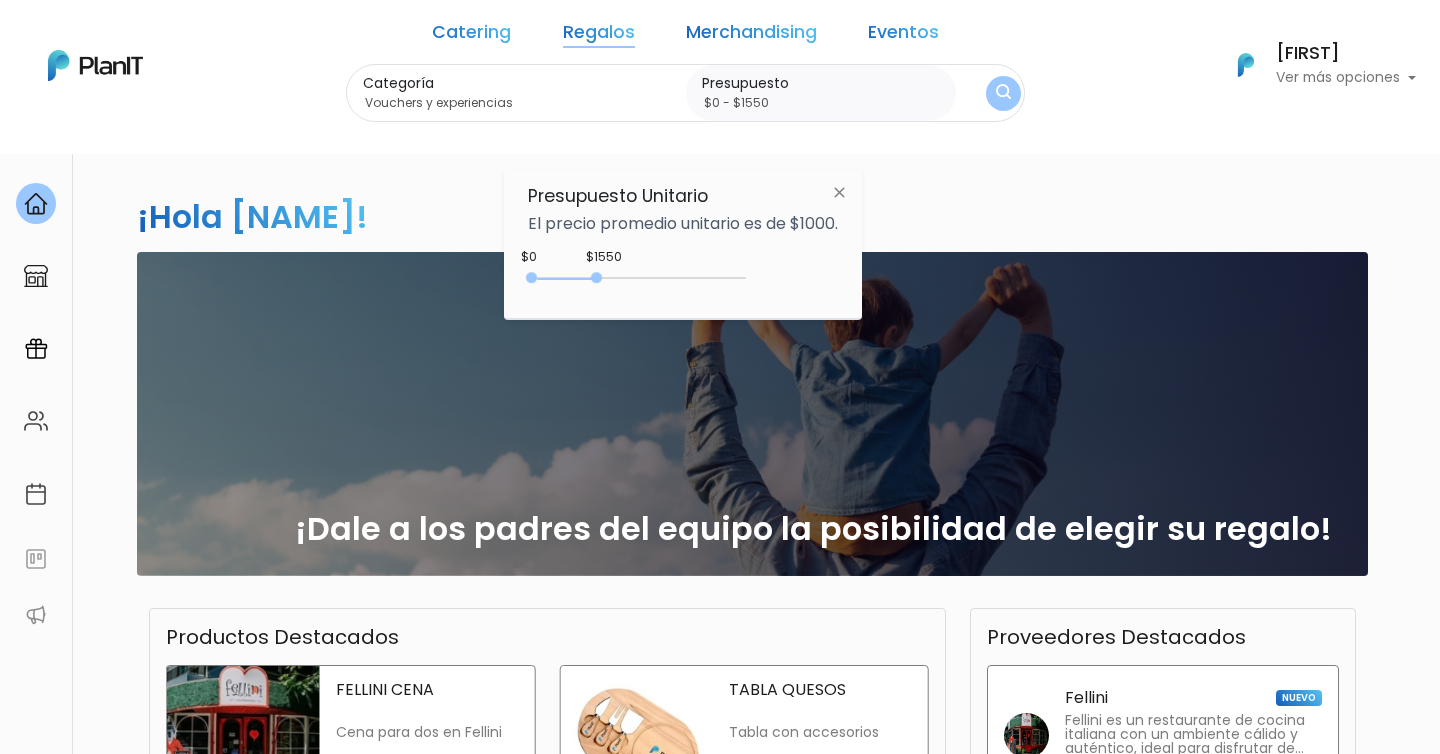 drag, startPoint x: 574, startPoint y: 277, endPoint x: 601, endPoint y: 277, distance: 27 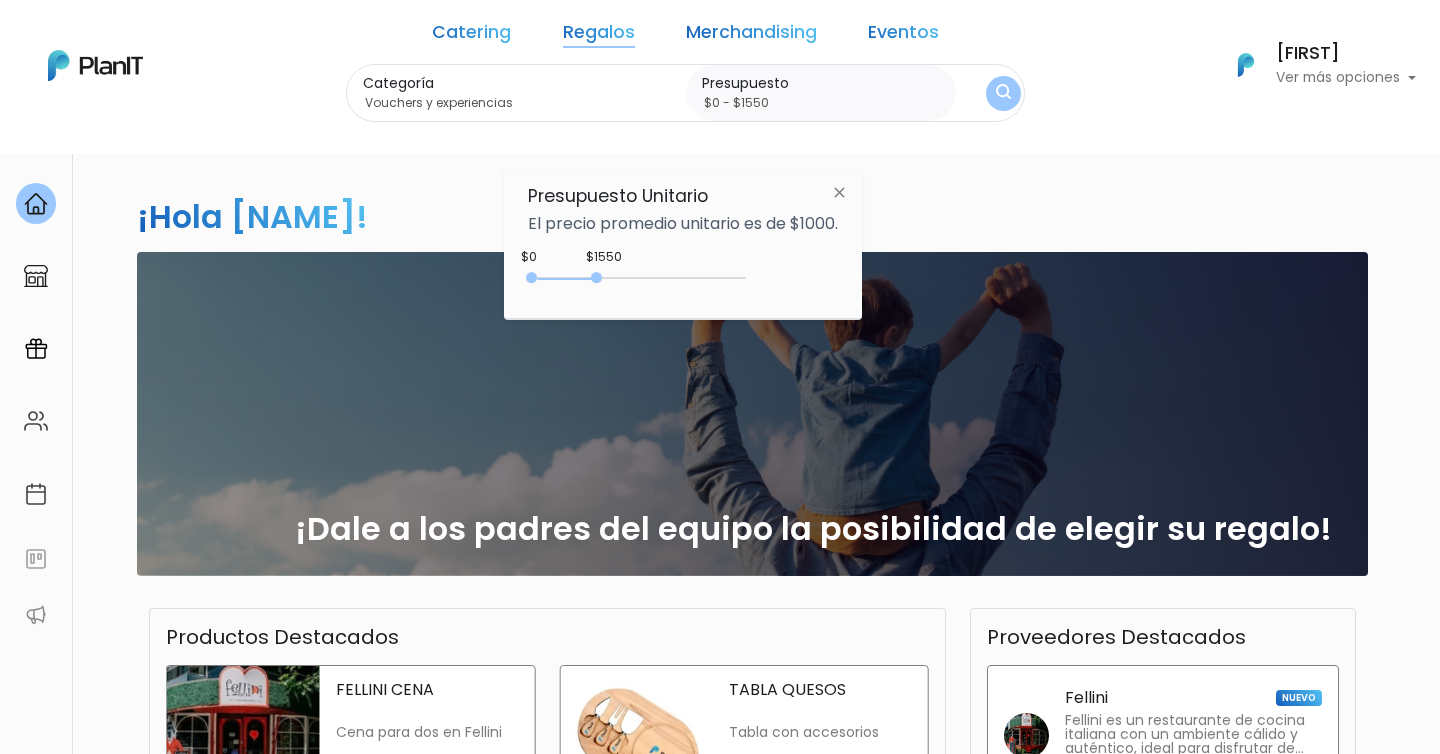 click at bounding box center (596, 277) 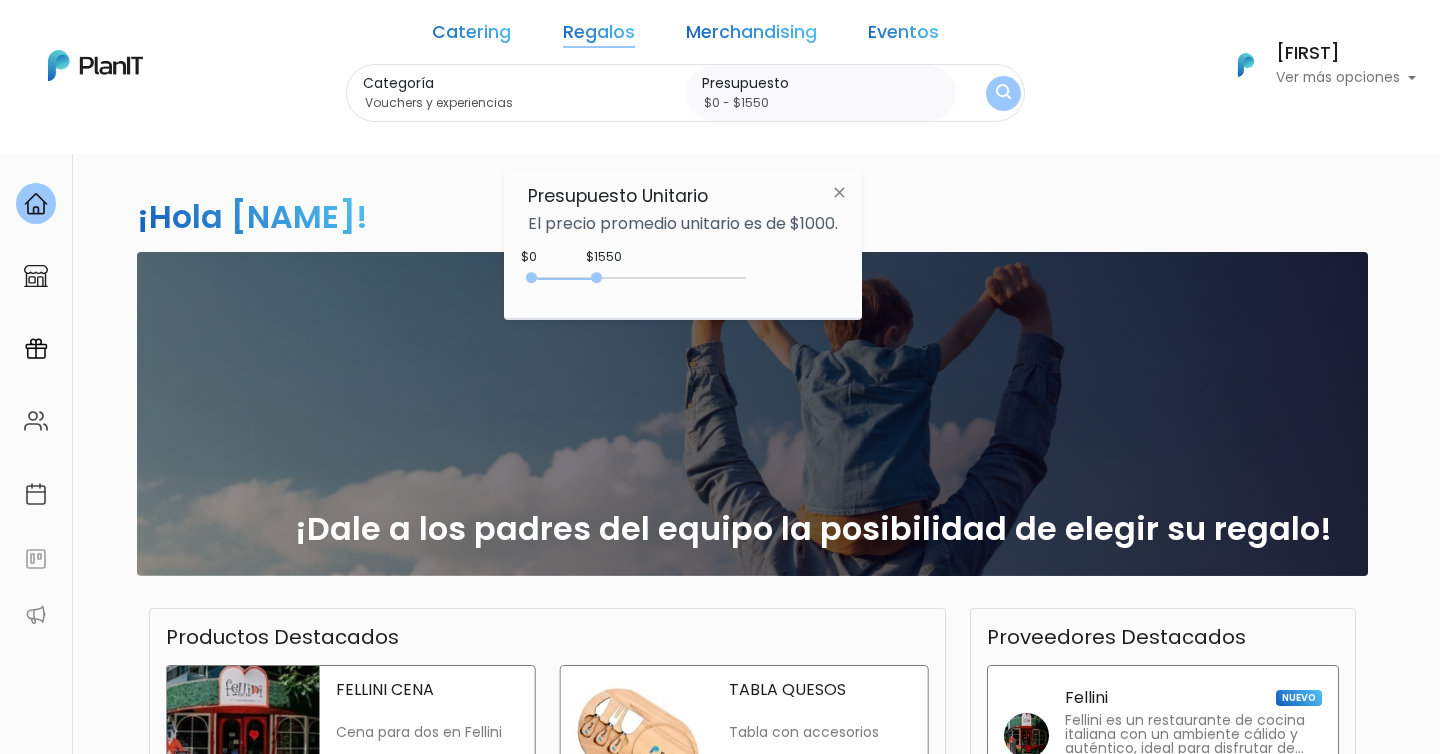 click at bounding box center [1003, 93] 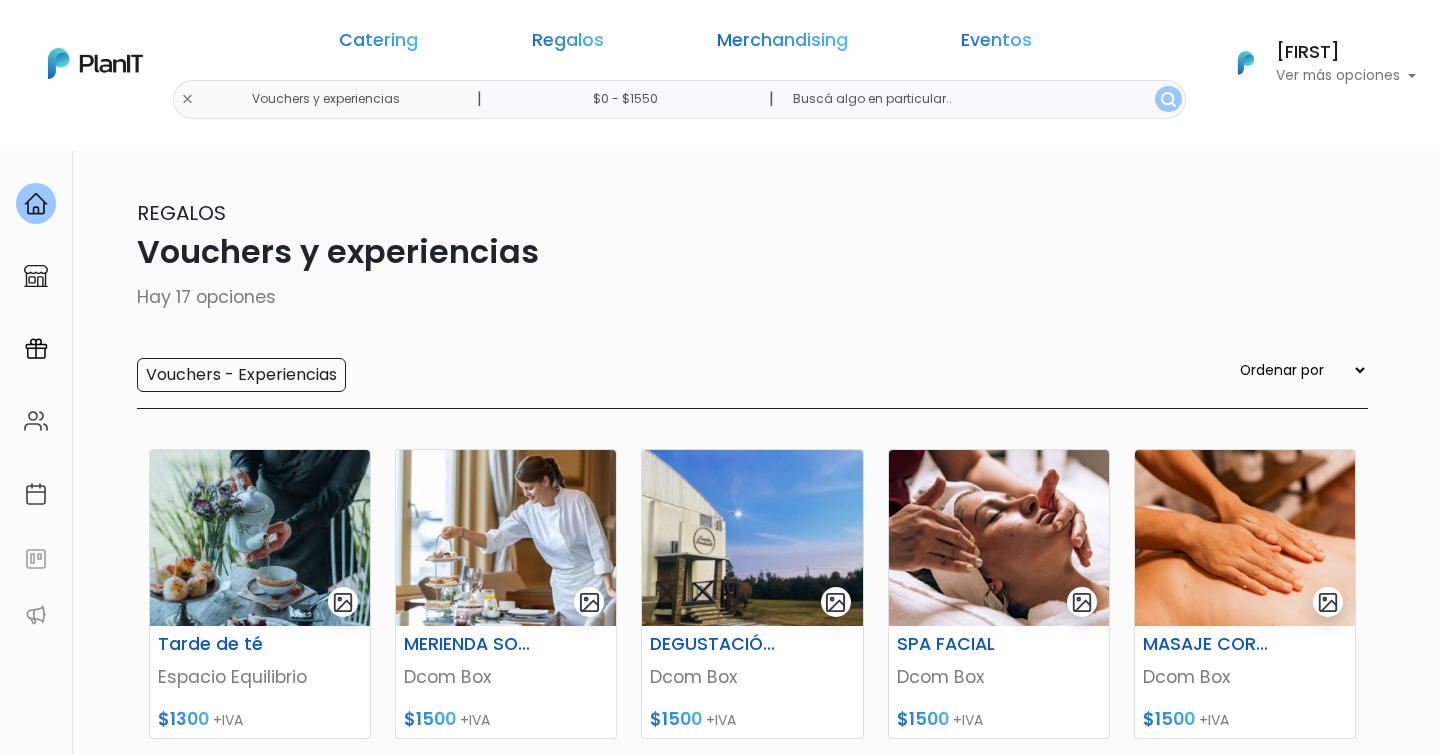scroll, scrollTop: 0, scrollLeft: 0, axis: both 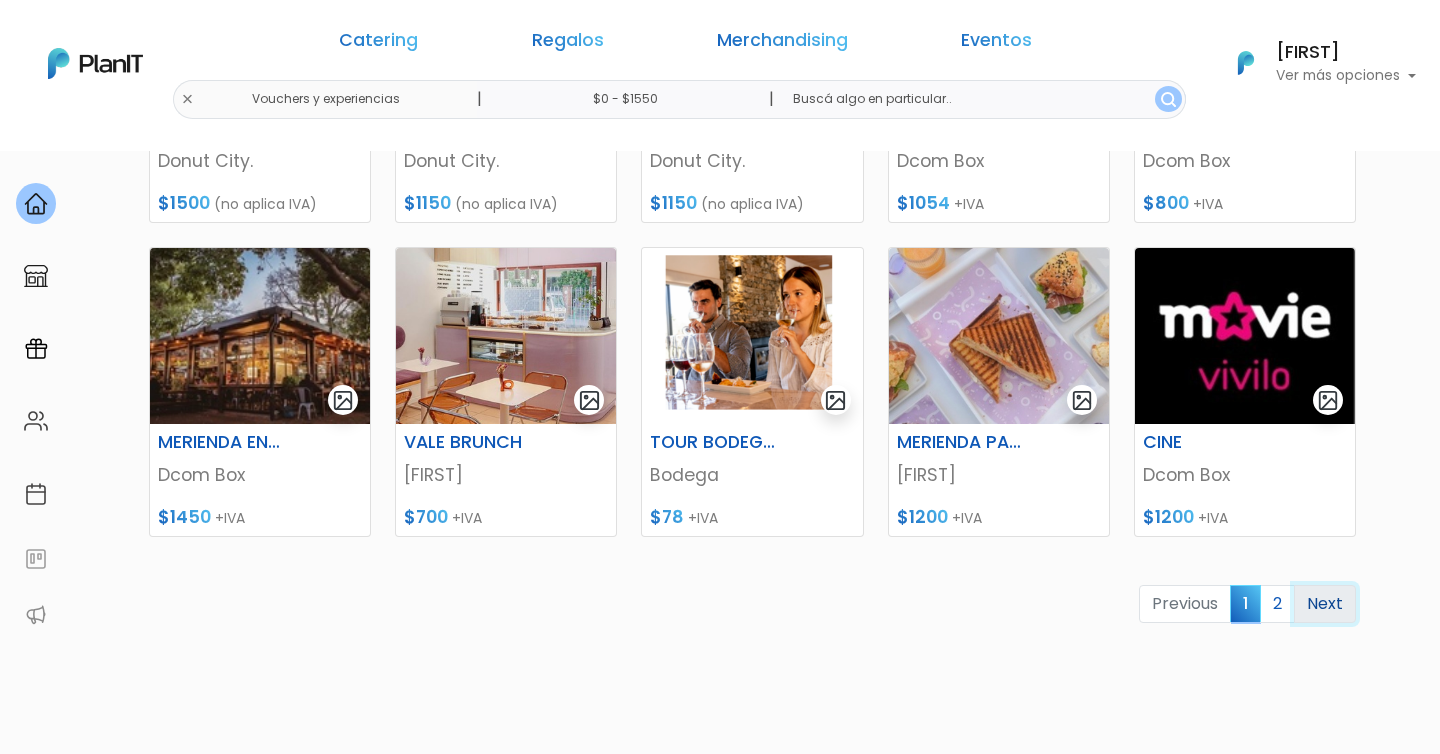 click on "Next" at bounding box center (1277, 604) 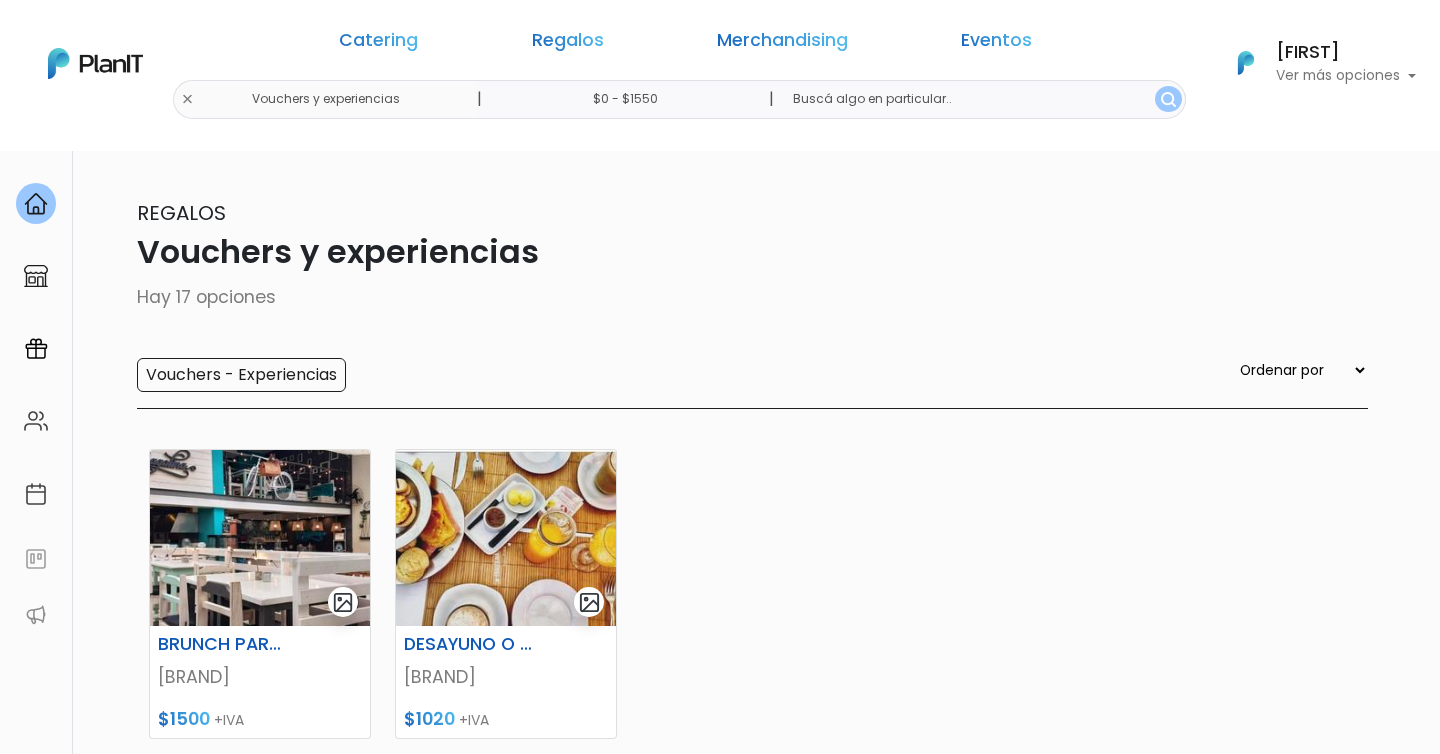 scroll, scrollTop: 0, scrollLeft: 0, axis: both 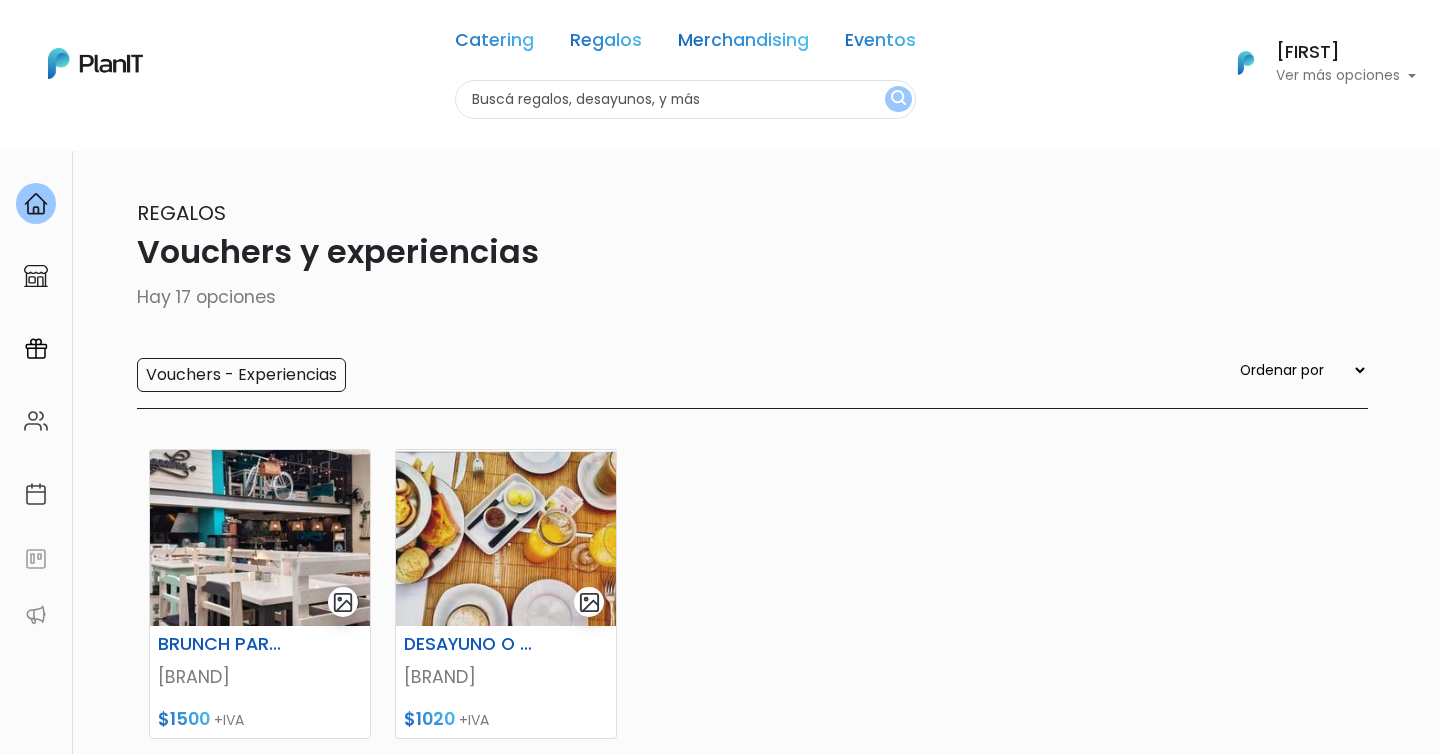 click on "Catering
Regalos
Merchandising
Eventos
Vouchers y experiencias
|
$0 - $1550
|
Catering
Regalos
Merchandising
Eventos
Categoría" at bounding box center [720, 63] 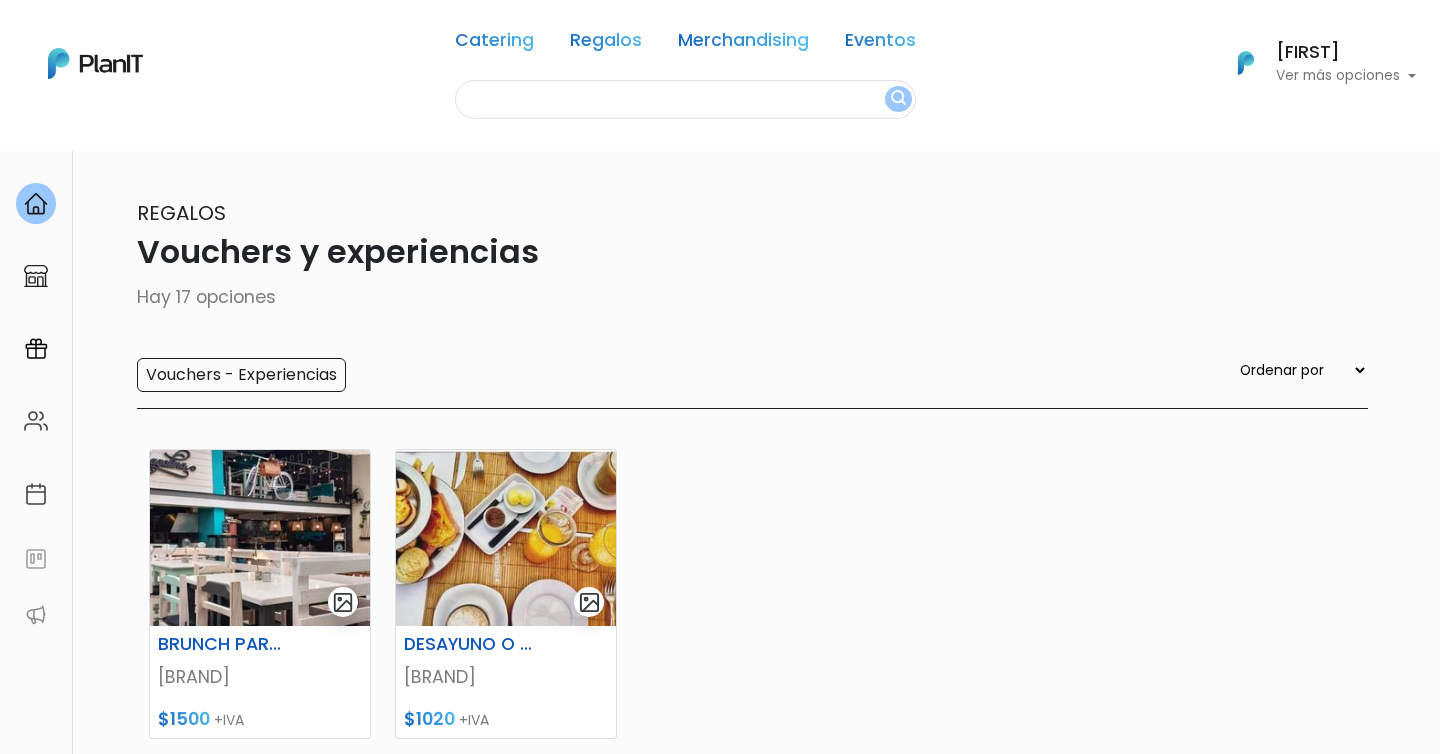 click on "Catering
Regalos
Merchandising
Eventos" at bounding box center [685, 44] 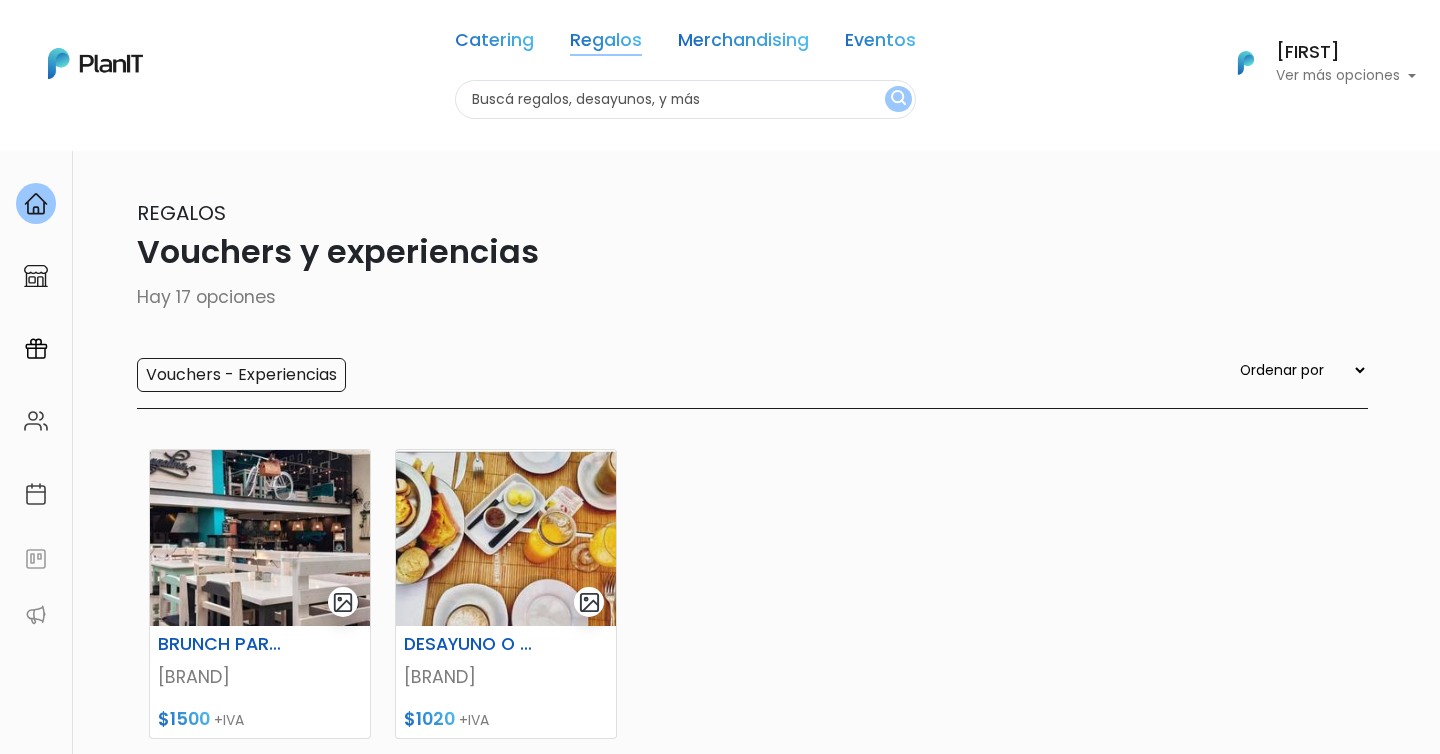 click on "Regalos" at bounding box center (606, 44) 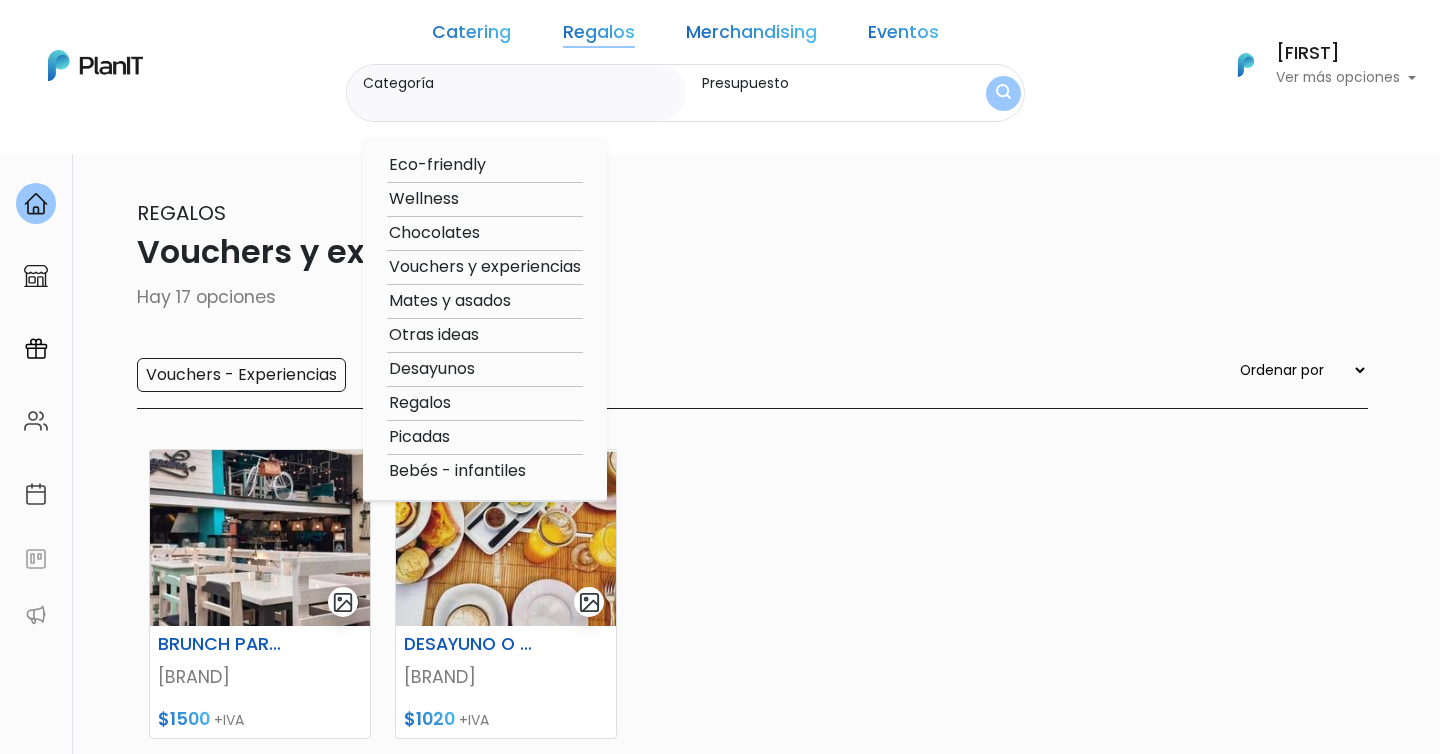 click on "Presupuesto" at bounding box center (825, 103) 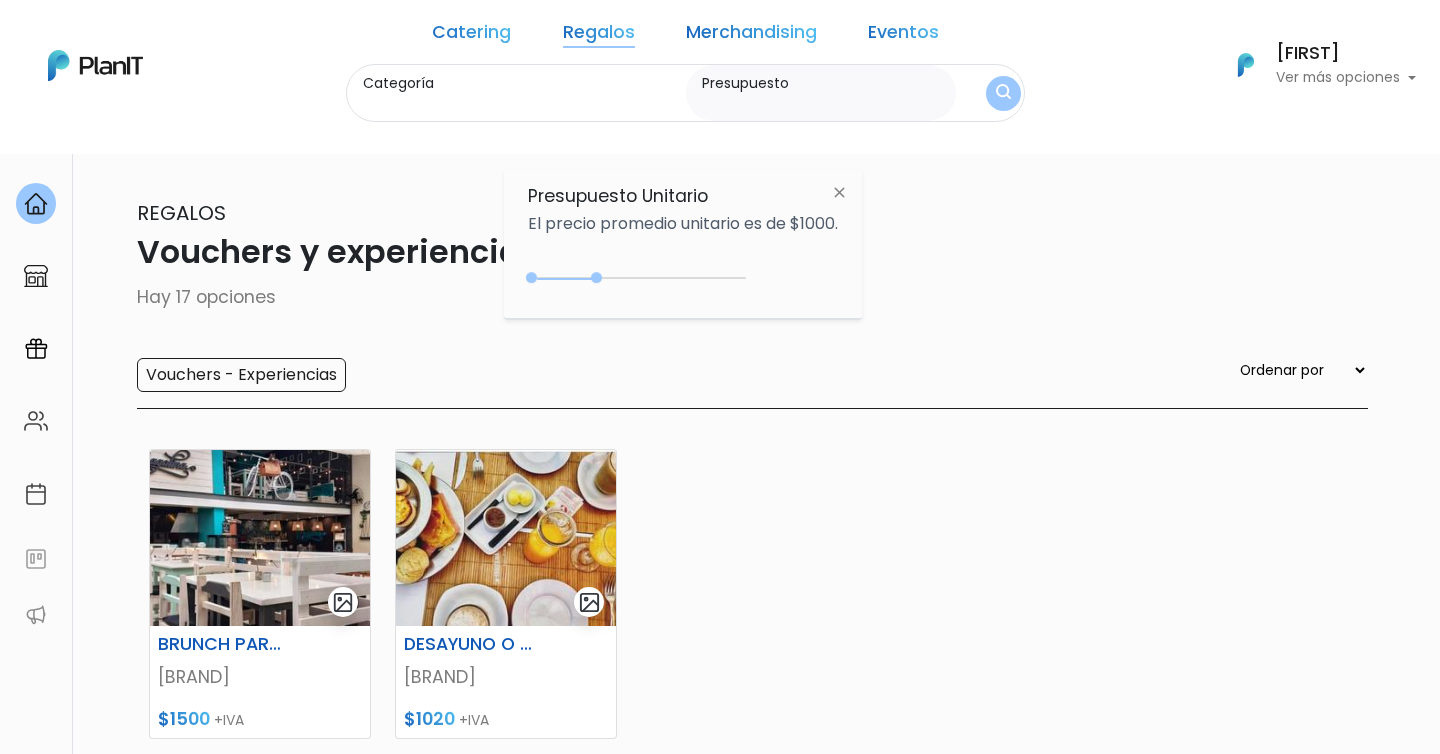type on "$0 - $1550" 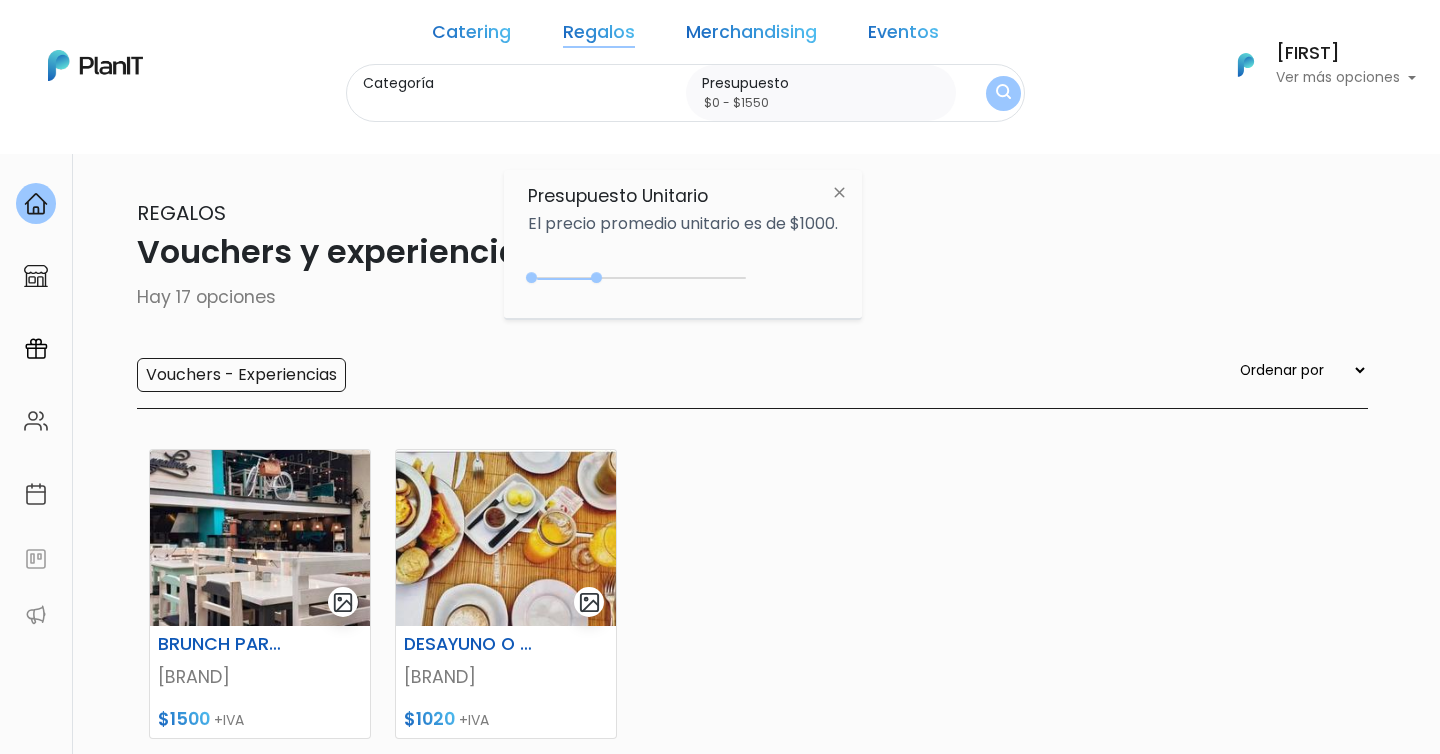 click at bounding box center (1003, 93) 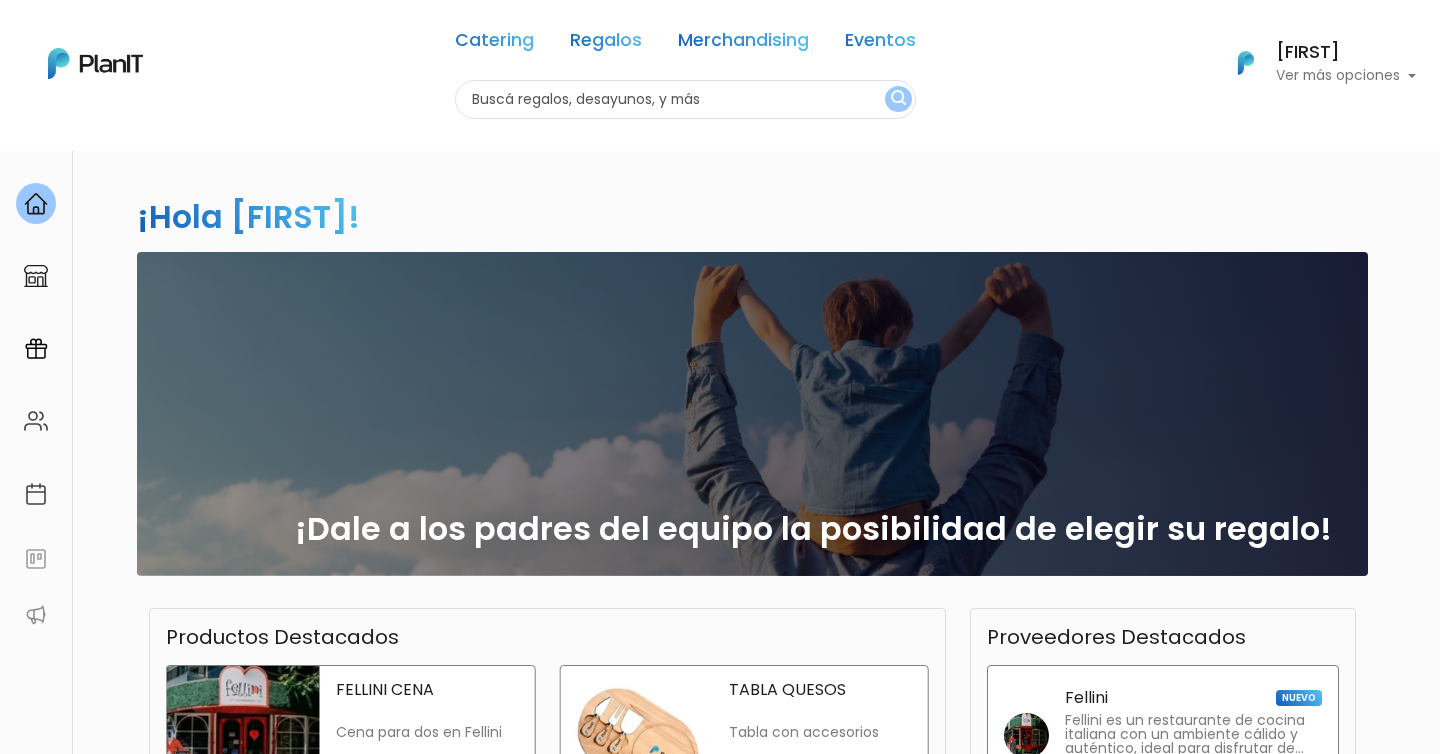 scroll, scrollTop: 0, scrollLeft: 0, axis: both 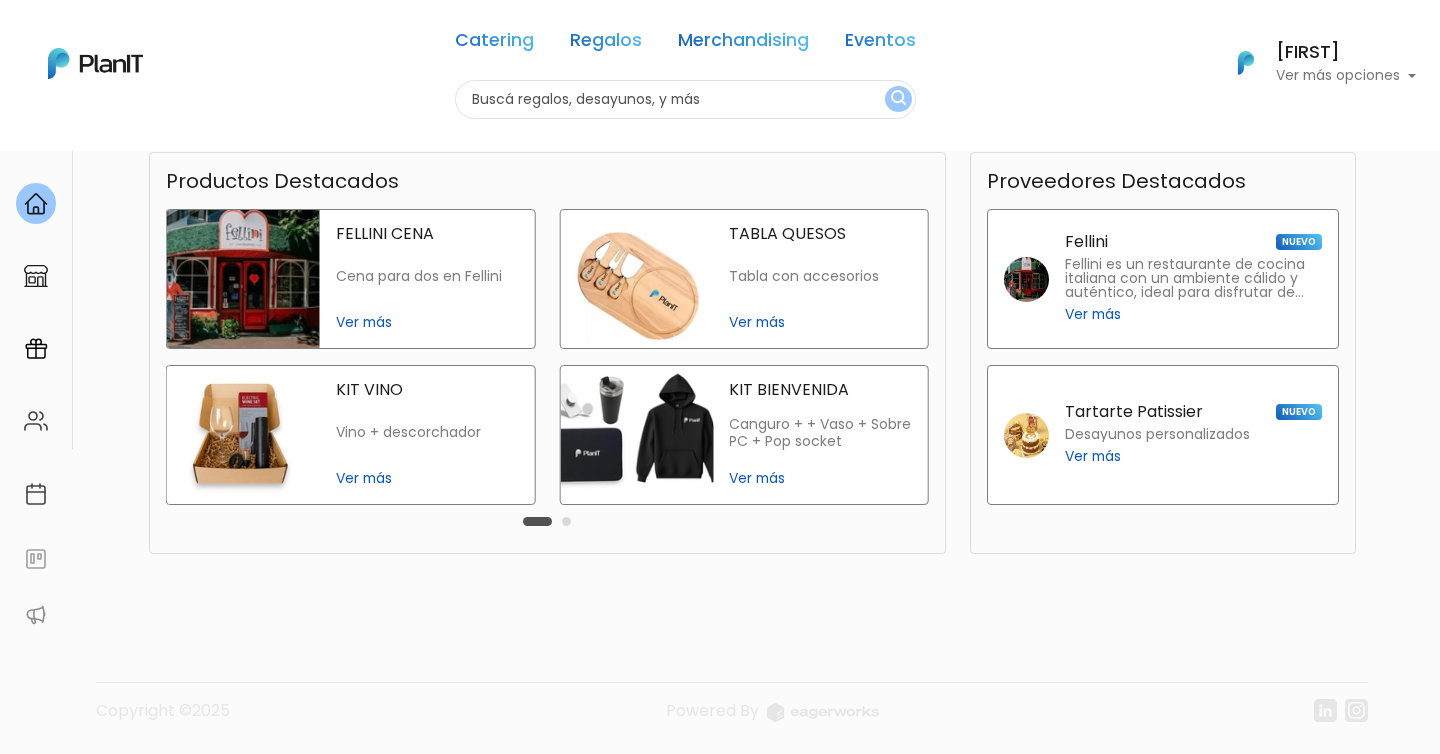 click at bounding box center (537, 521) 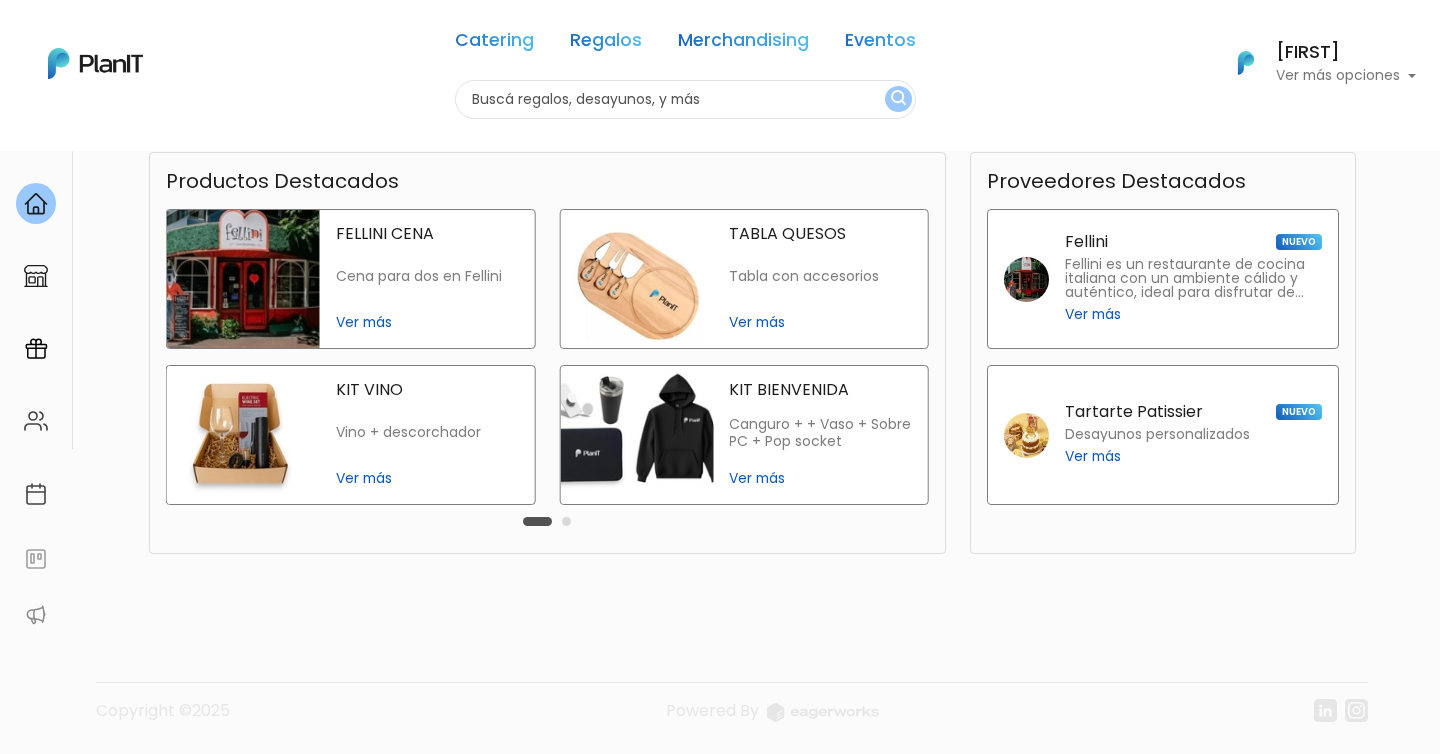 click at bounding box center [566, 521] 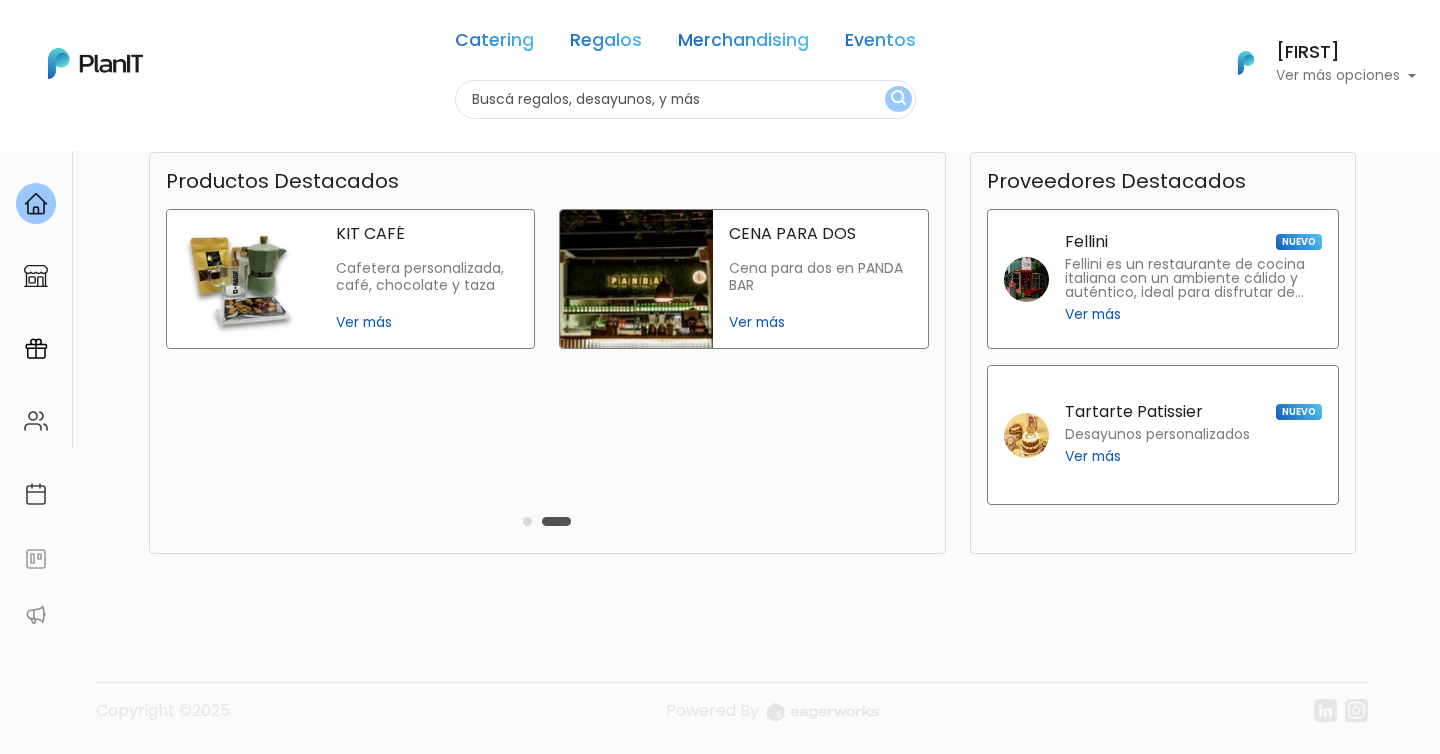 click on "Ver más" at bounding box center [427, 322] 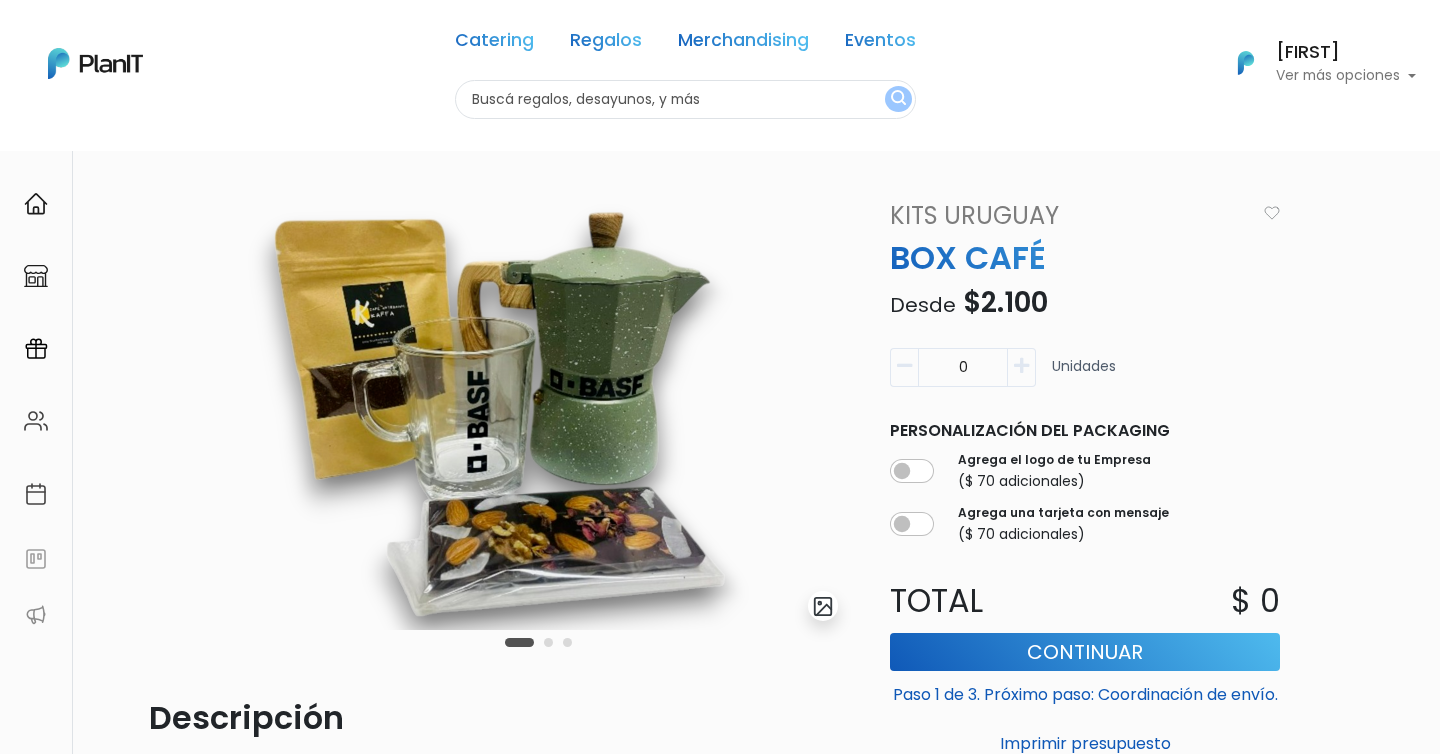 scroll, scrollTop: 0, scrollLeft: 0, axis: both 